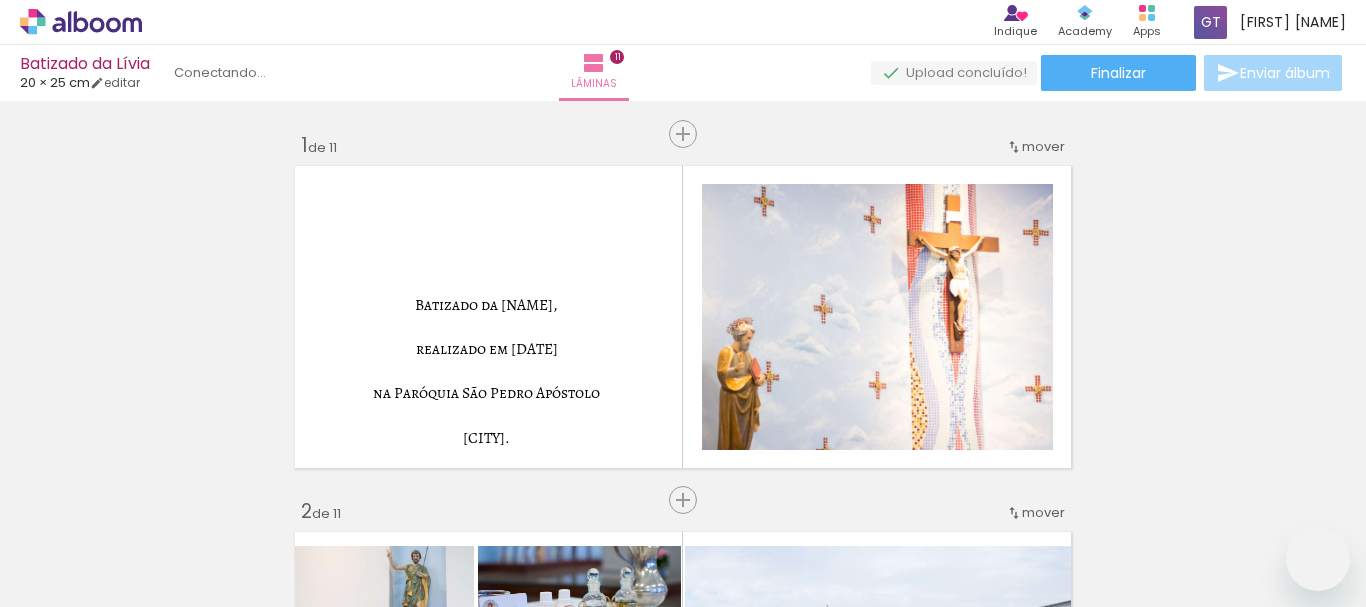 drag, startPoint x: 0, startPoint y: 0, endPoint x: 125, endPoint y: 16, distance: 126.01984 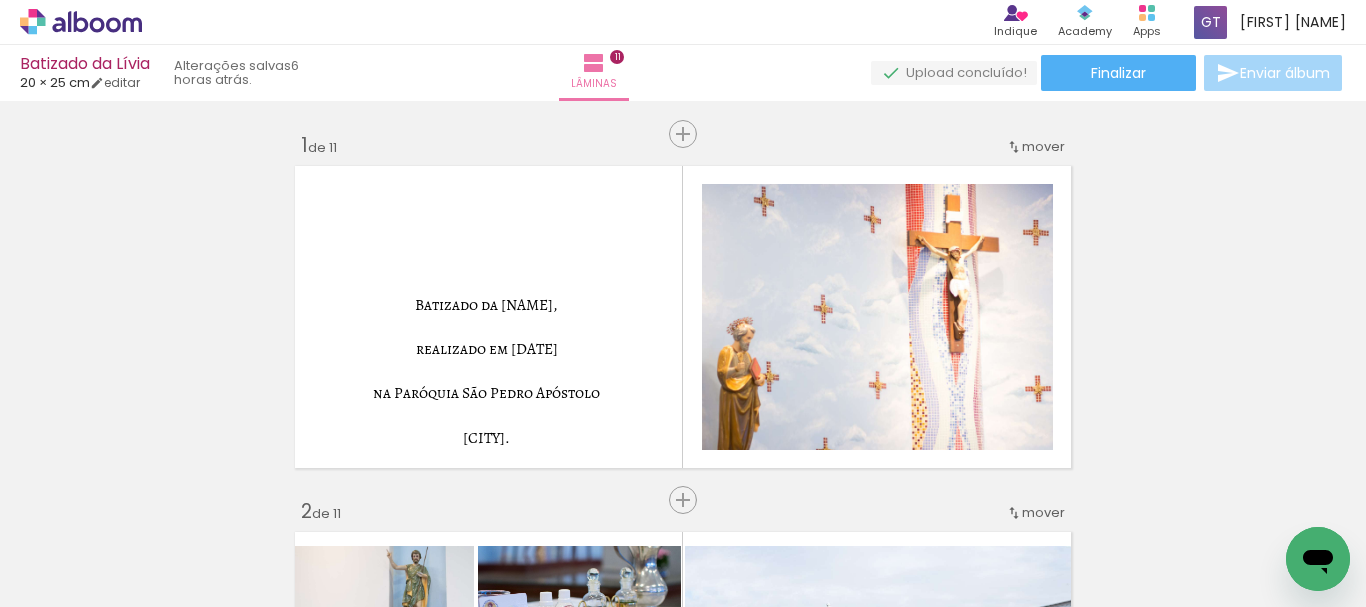 scroll, scrollTop: 0, scrollLeft: 0, axis: both 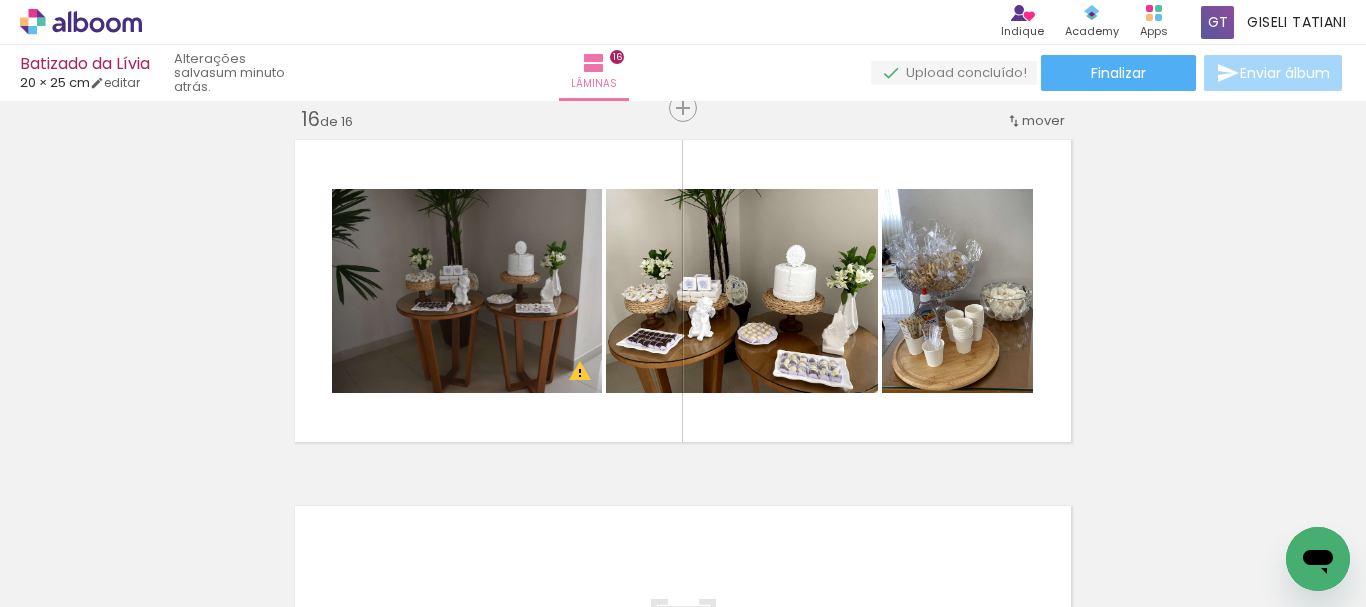 click on "Adicionar
Fotos" at bounding box center [71, 628] 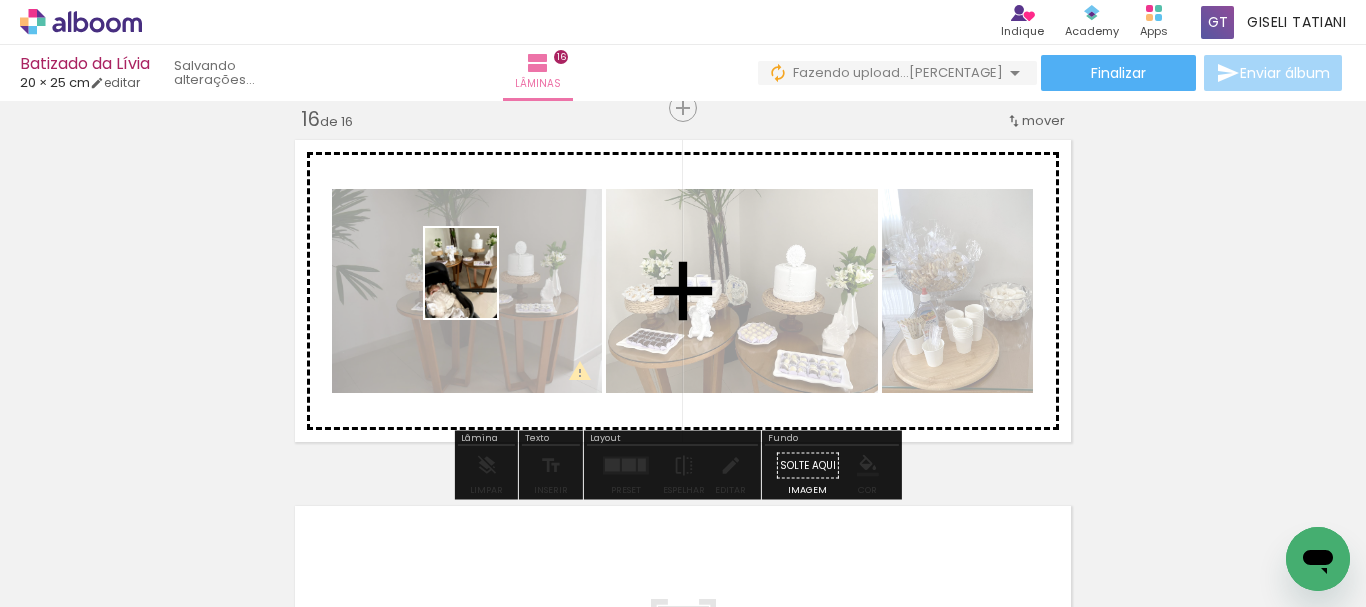 drag, startPoint x: 208, startPoint y: 556, endPoint x: 299, endPoint y: 502, distance: 105.81588 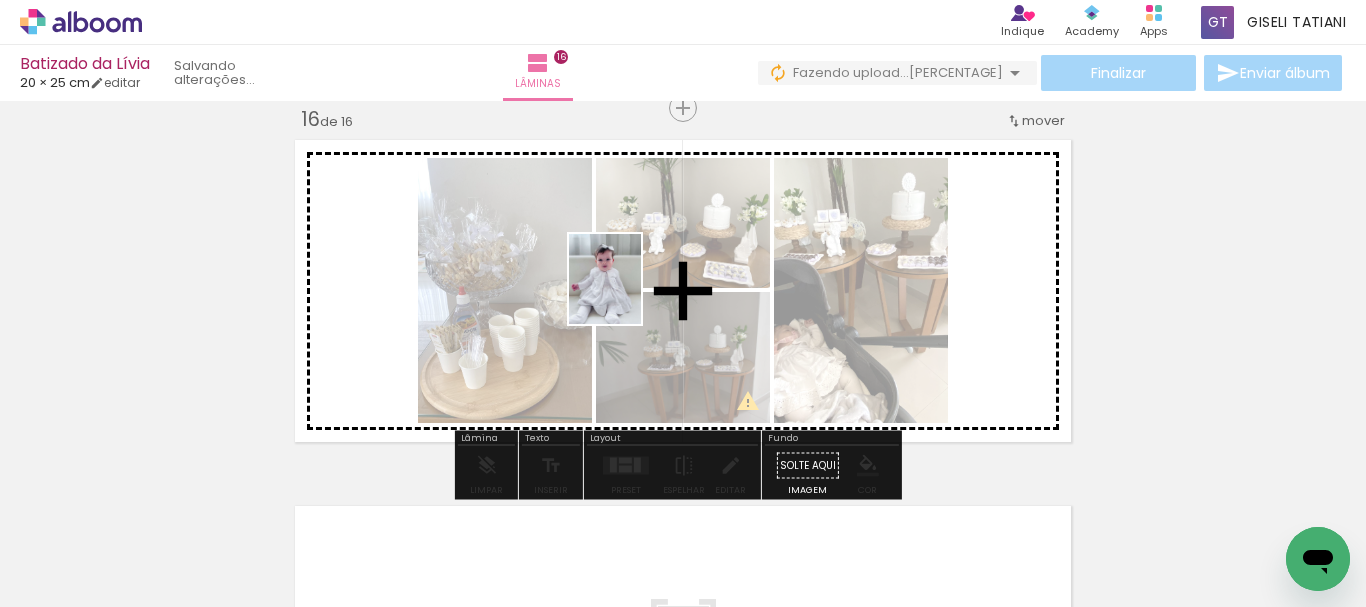drag, startPoint x: 215, startPoint y: 568, endPoint x: 631, endPoint y: 294, distance: 498.1285 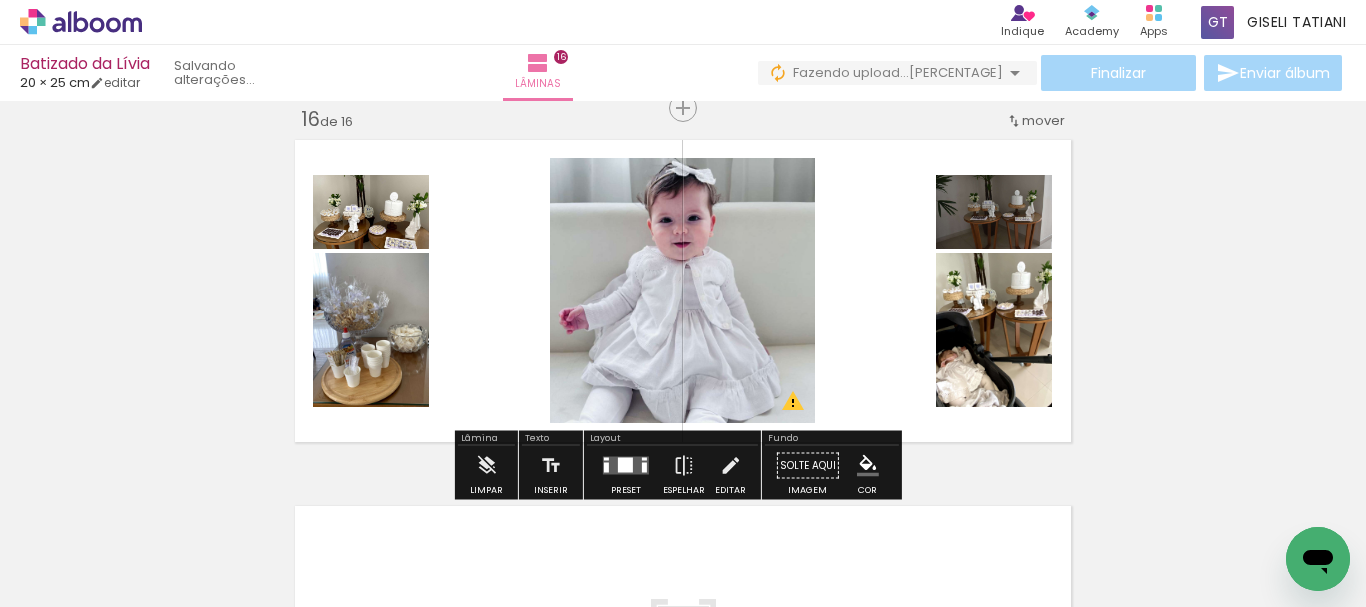 click at bounding box center [626, 466] 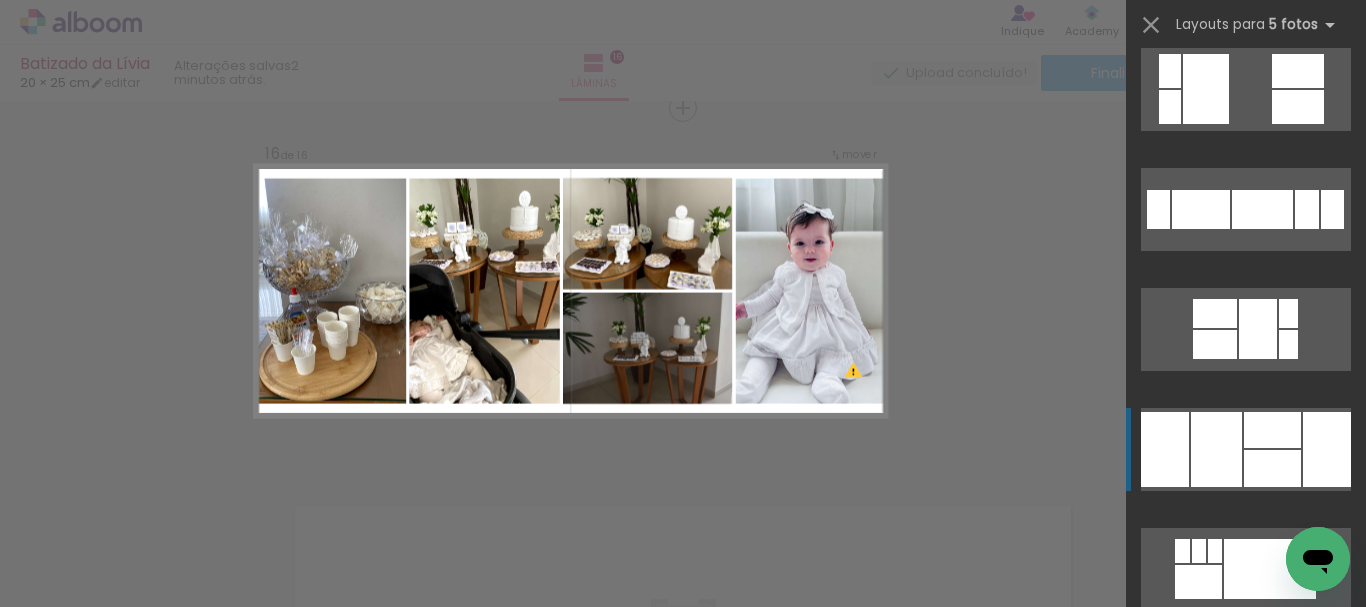 scroll, scrollTop: 1706, scrollLeft: 0, axis: vertical 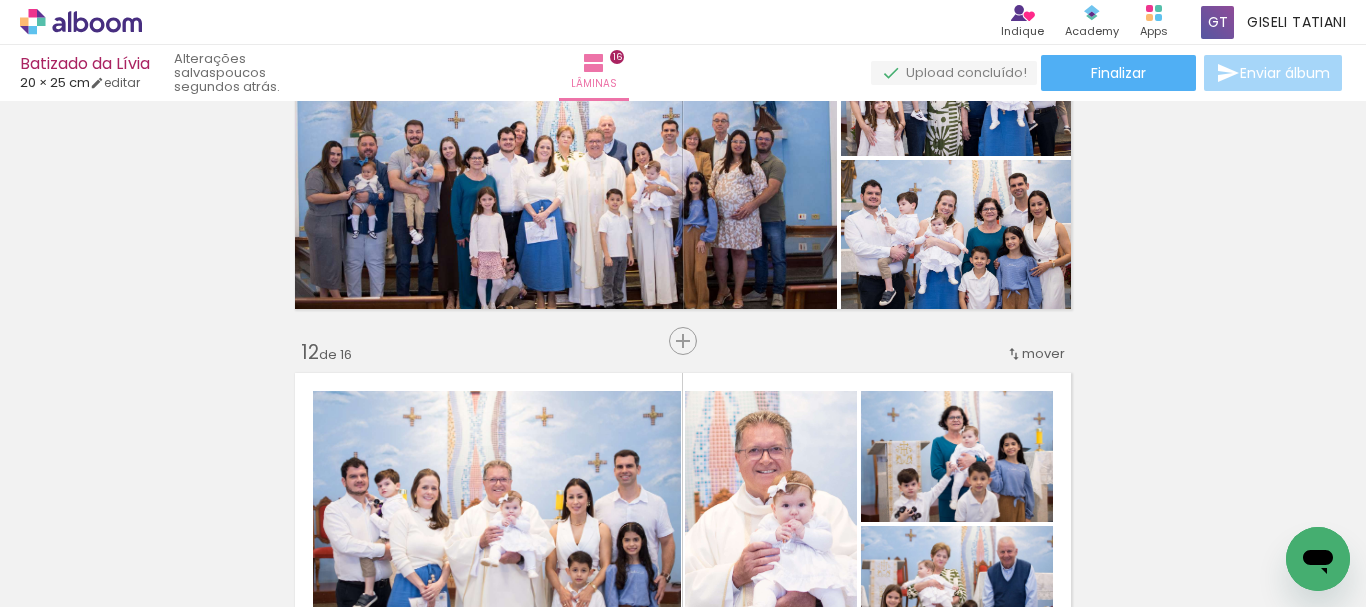 click 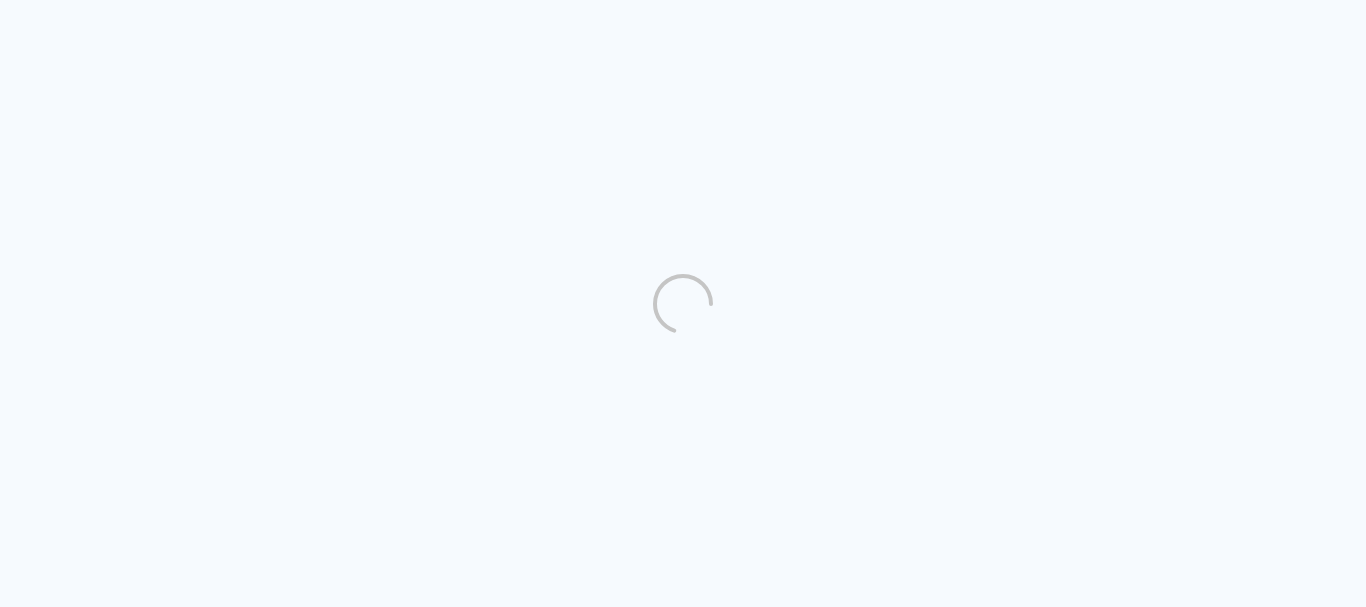 scroll, scrollTop: 0, scrollLeft: 0, axis: both 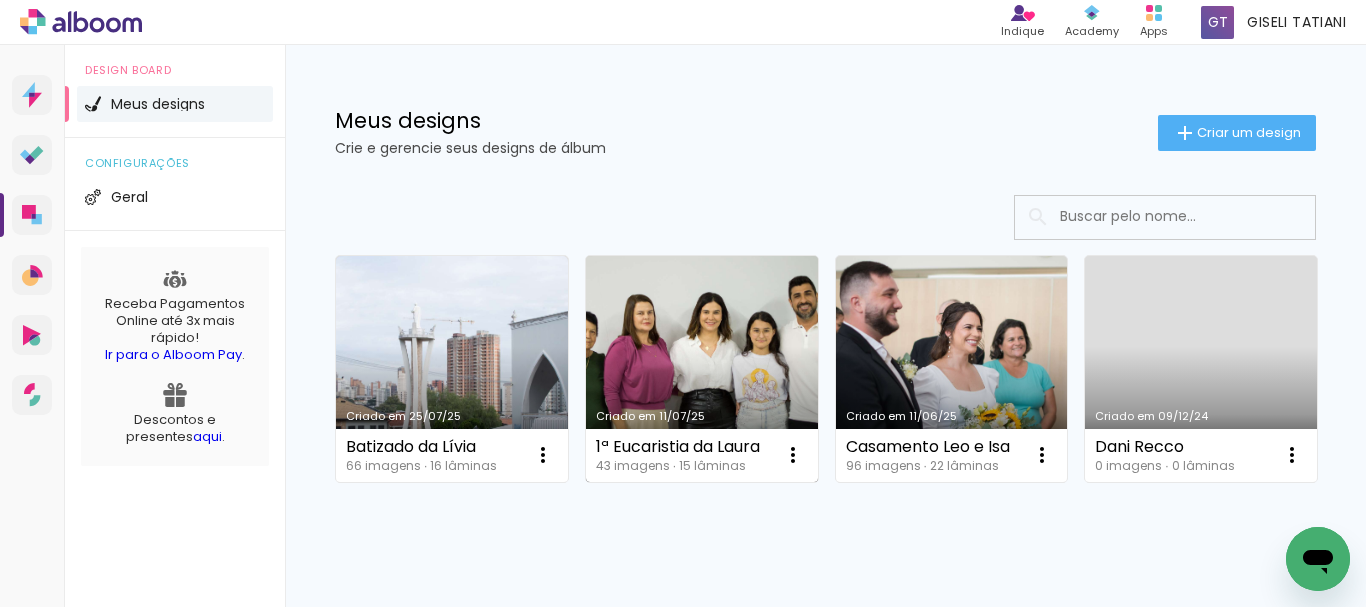 click on "Criado em 11/07/25" at bounding box center [702, 369] 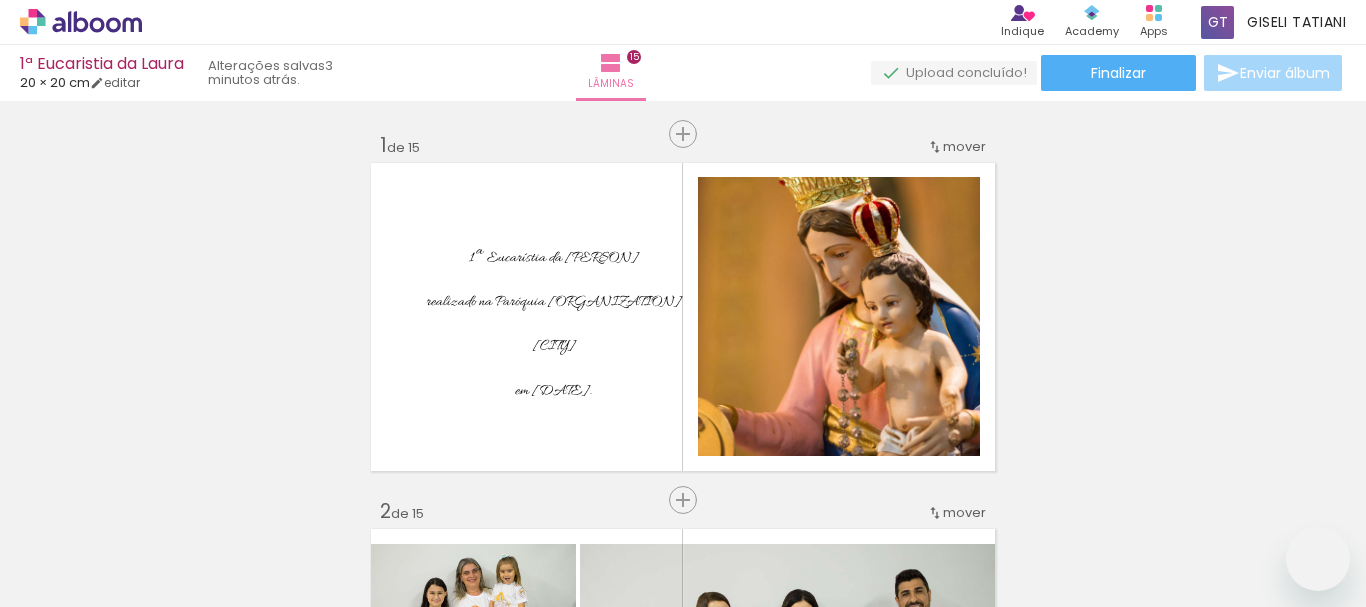 scroll, scrollTop: 0, scrollLeft: 0, axis: both 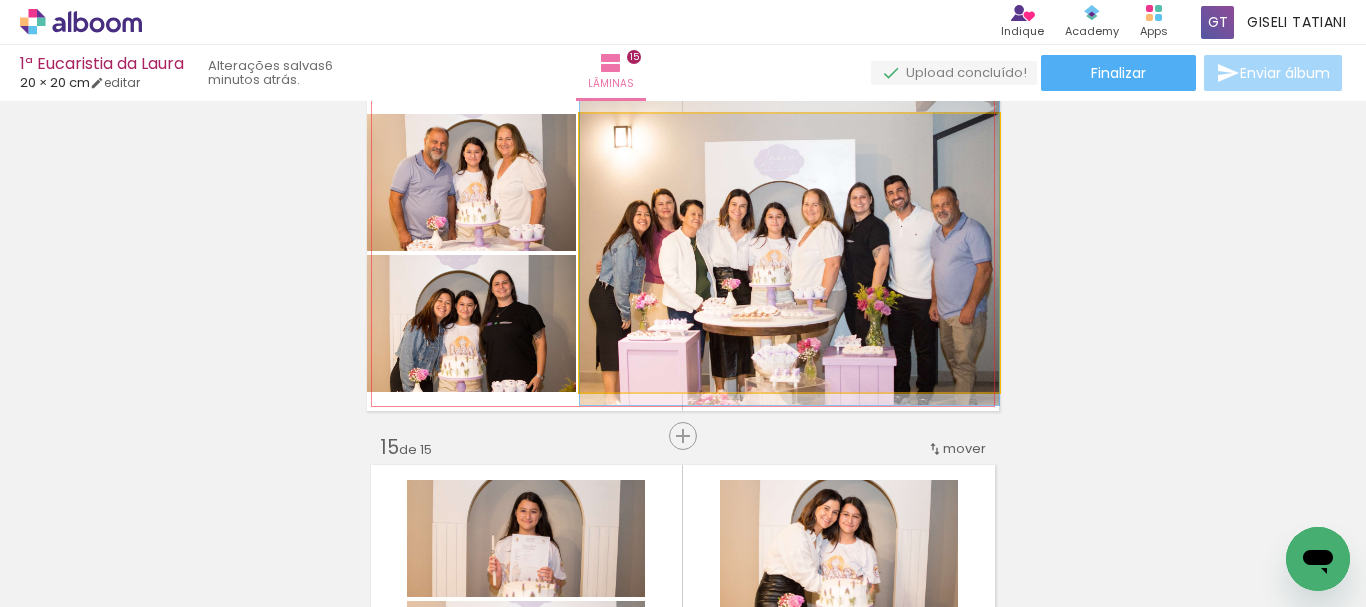 drag, startPoint x: 965, startPoint y: 307, endPoint x: 943, endPoint y: 307, distance: 22 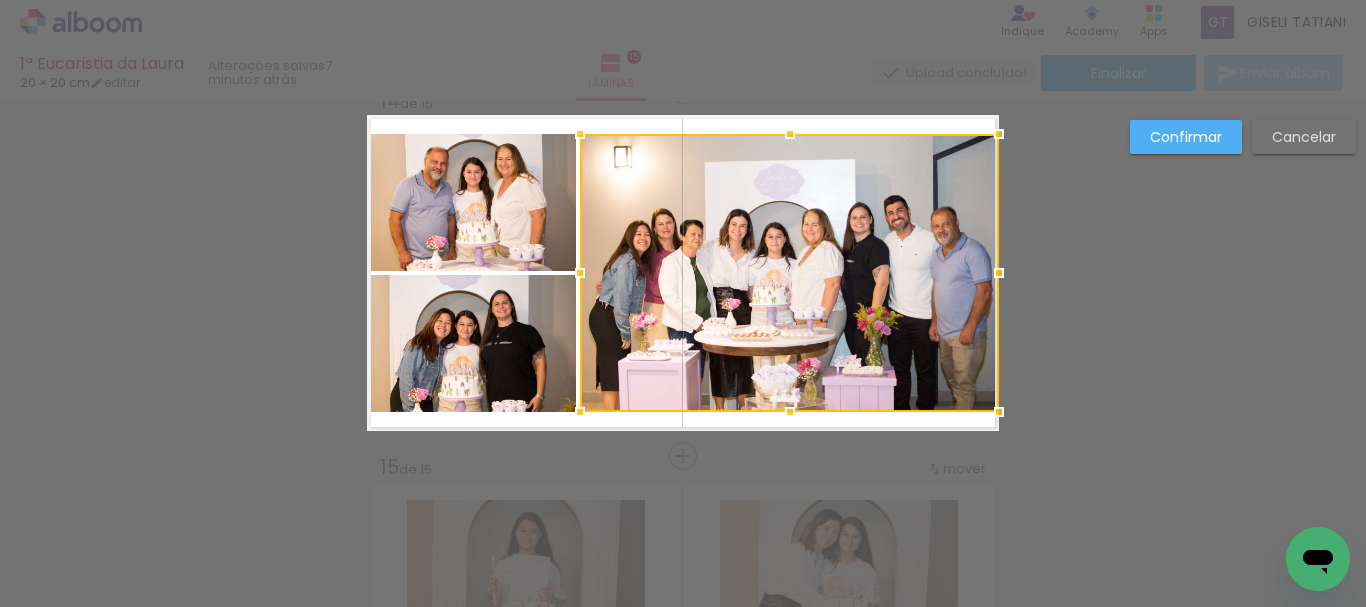scroll, scrollTop: 4784, scrollLeft: 0, axis: vertical 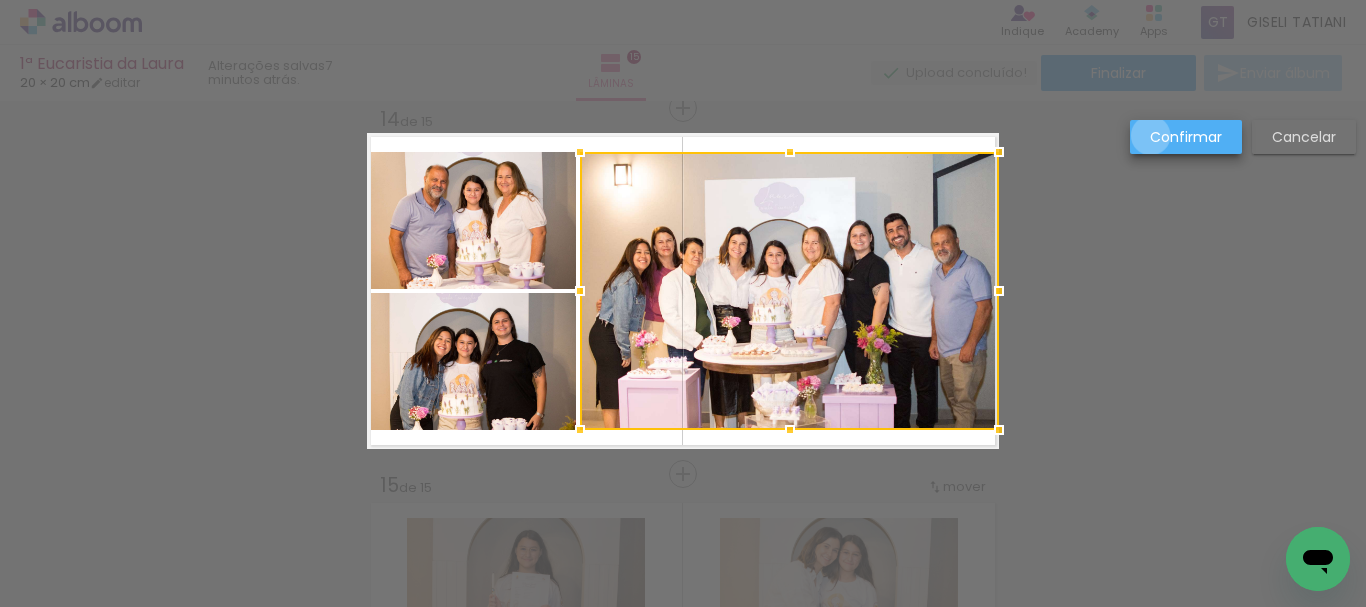 click on "Confirmar" at bounding box center (0, 0) 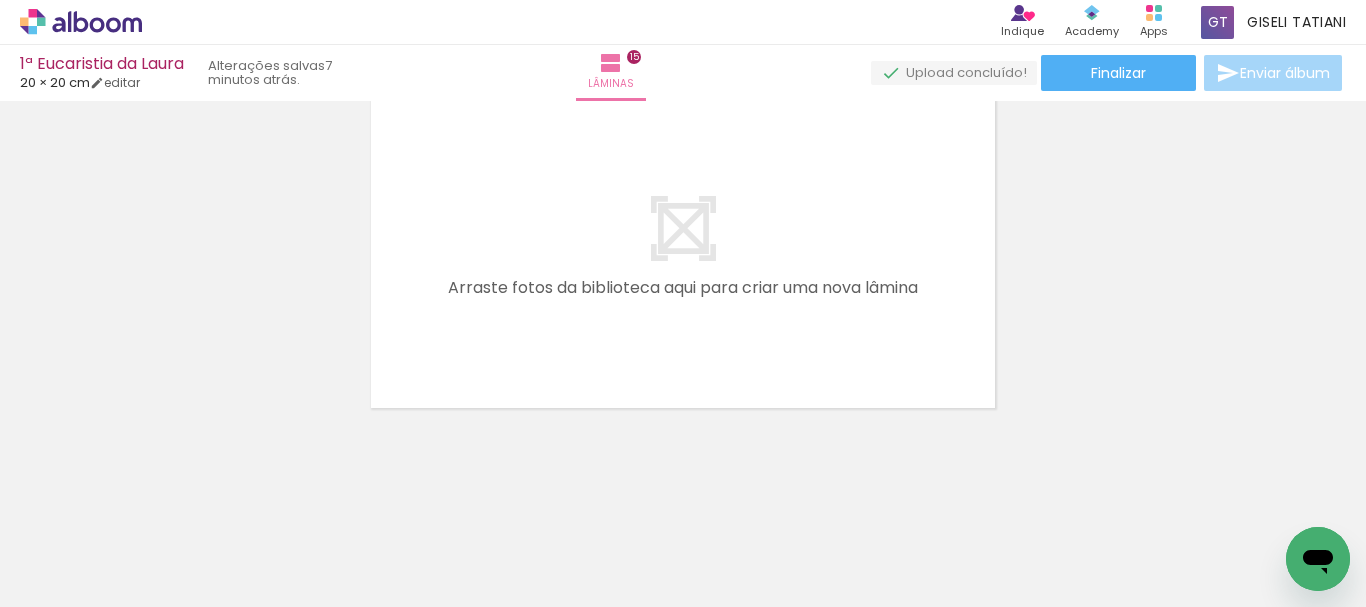 scroll, scrollTop: 5153, scrollLeft: 0, axis: vertical 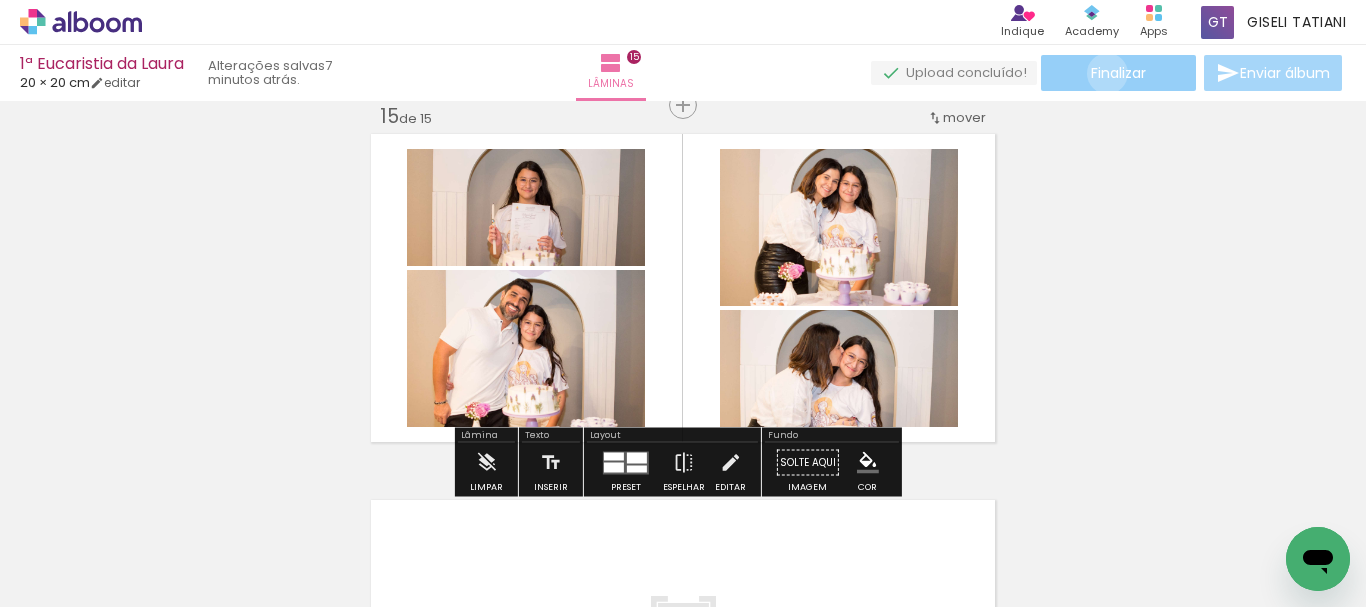 click on "Finalizar" 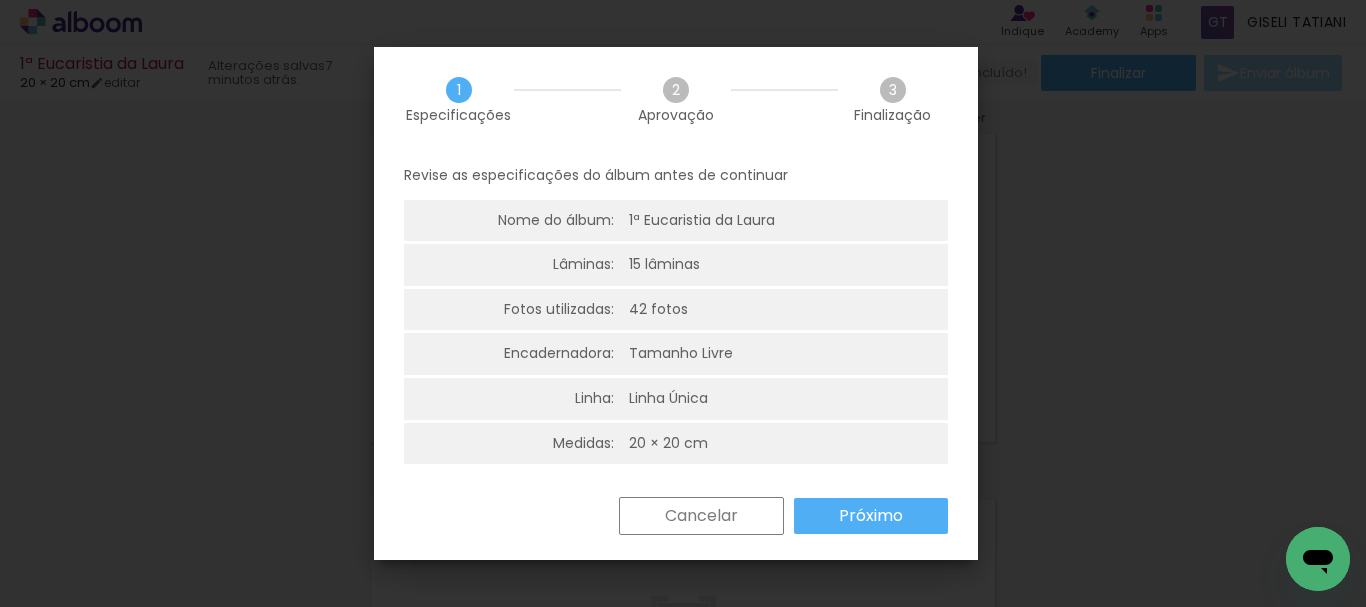 click 